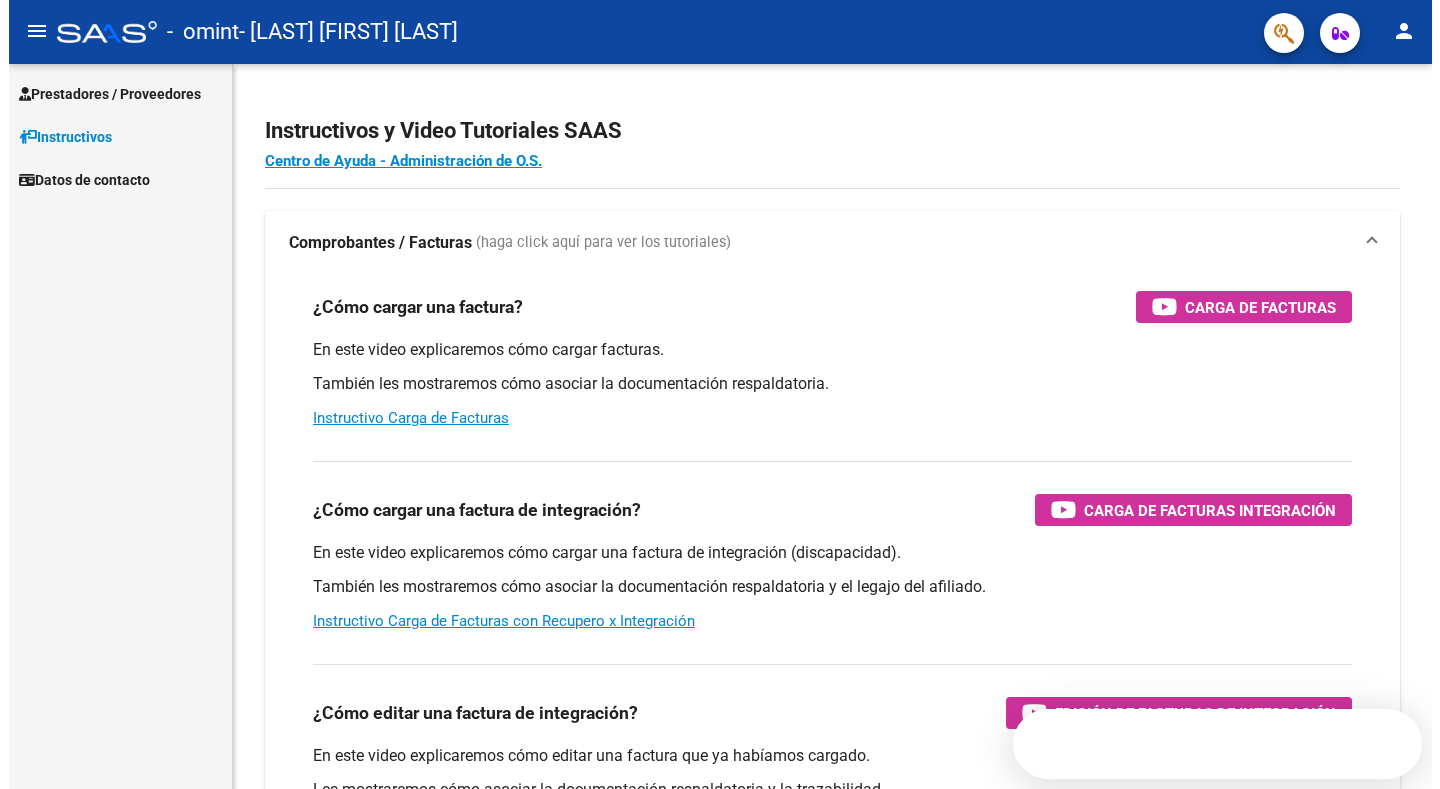 scroll, scrollTop: 0, scrollLeft: 0, axis: both 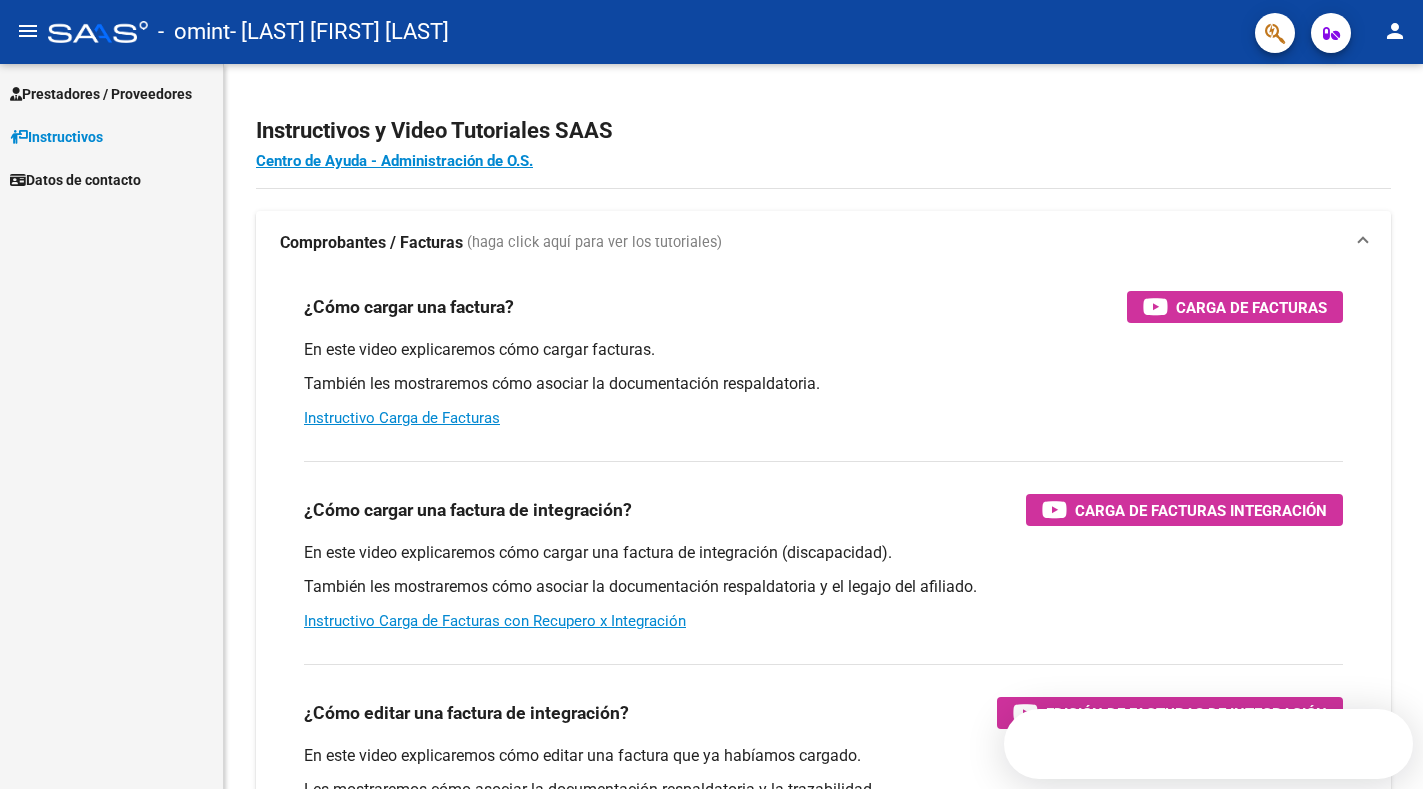 click on "Prestadores / Proveedores" at bounding box center (101, 94) 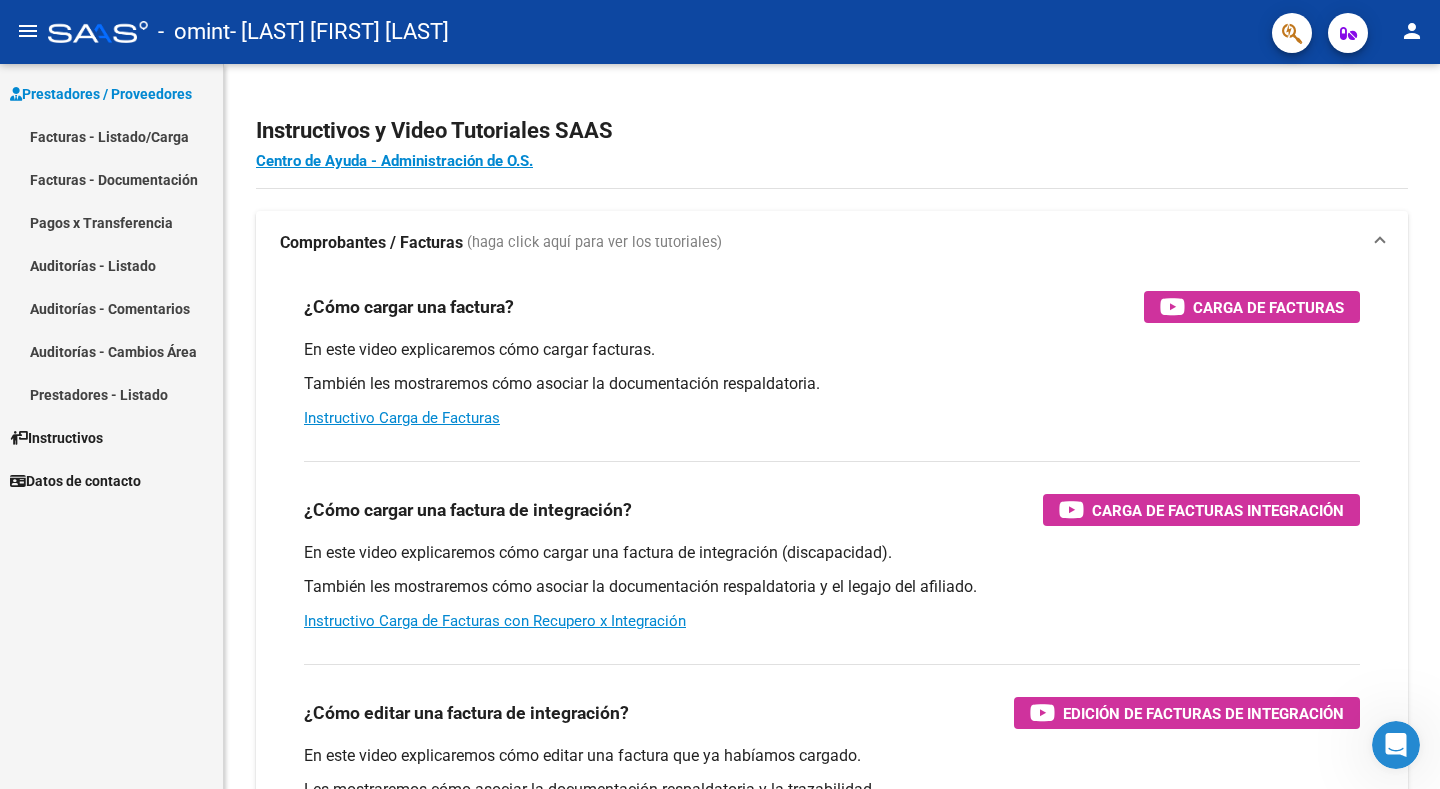 scroll, scrollTop: 0, scrollLeft: 0, axis: both 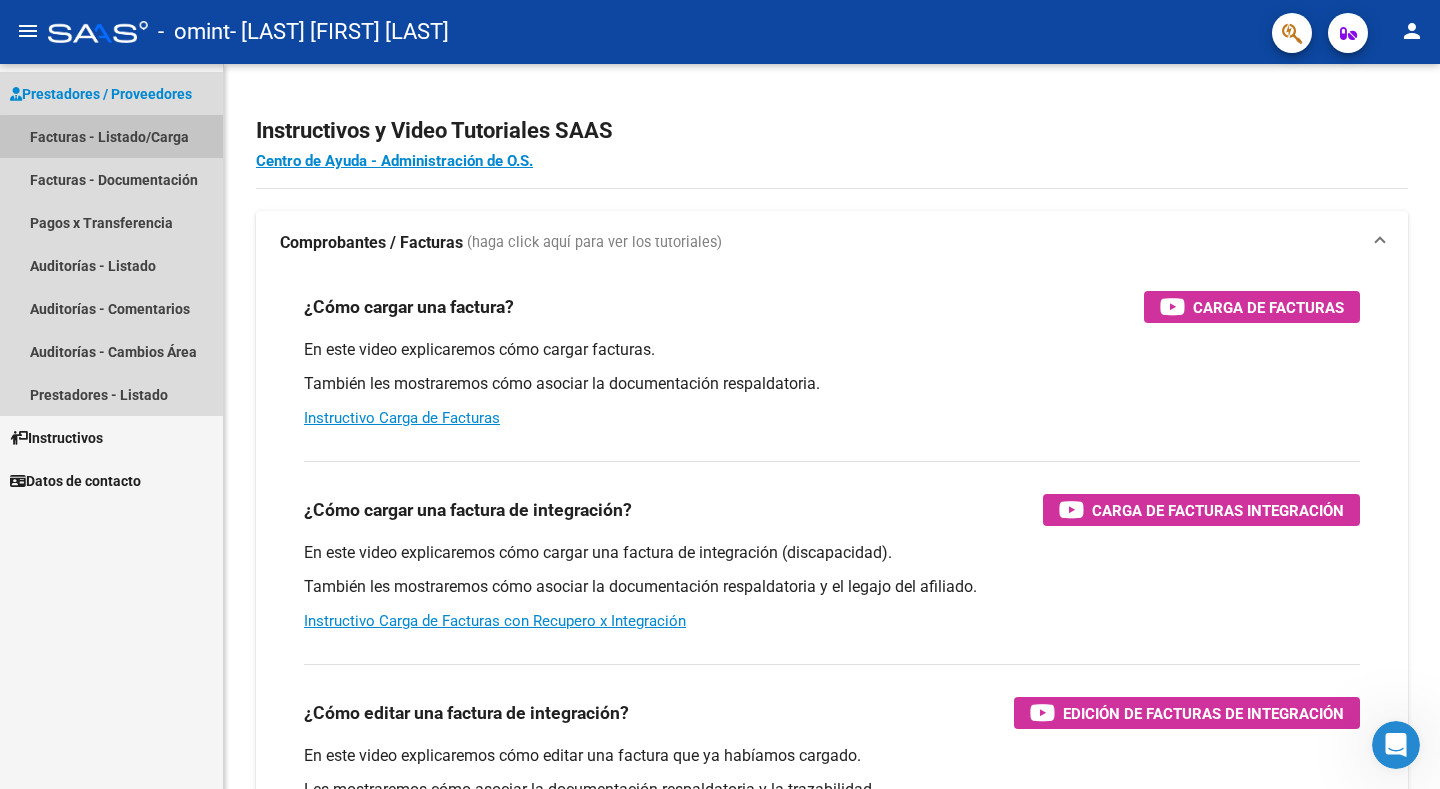 click on "Facturas - Listado/Carga" at bounding box center [111, 136] 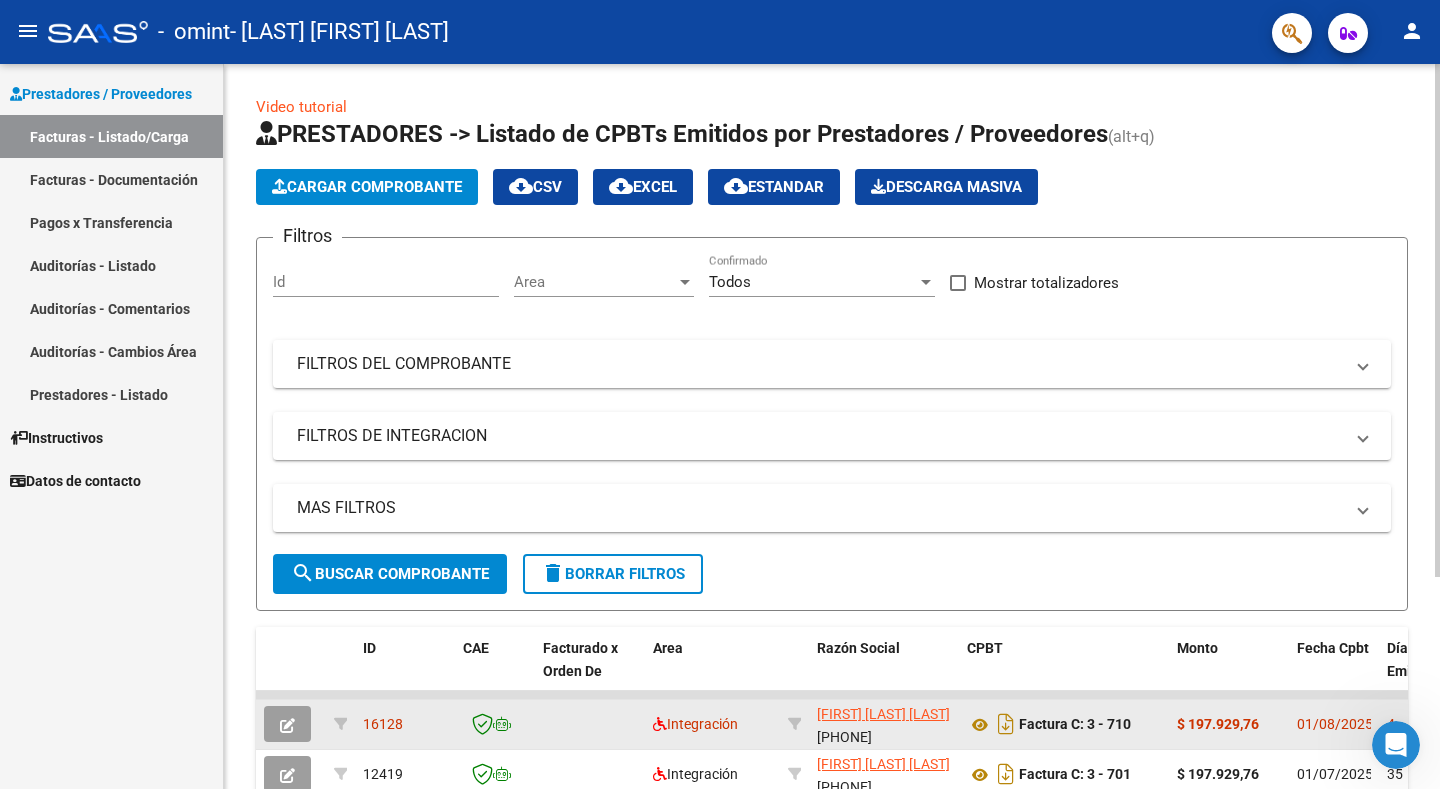 scroll, scrollTop: 299, scrollLeft: 0, axis: vertical 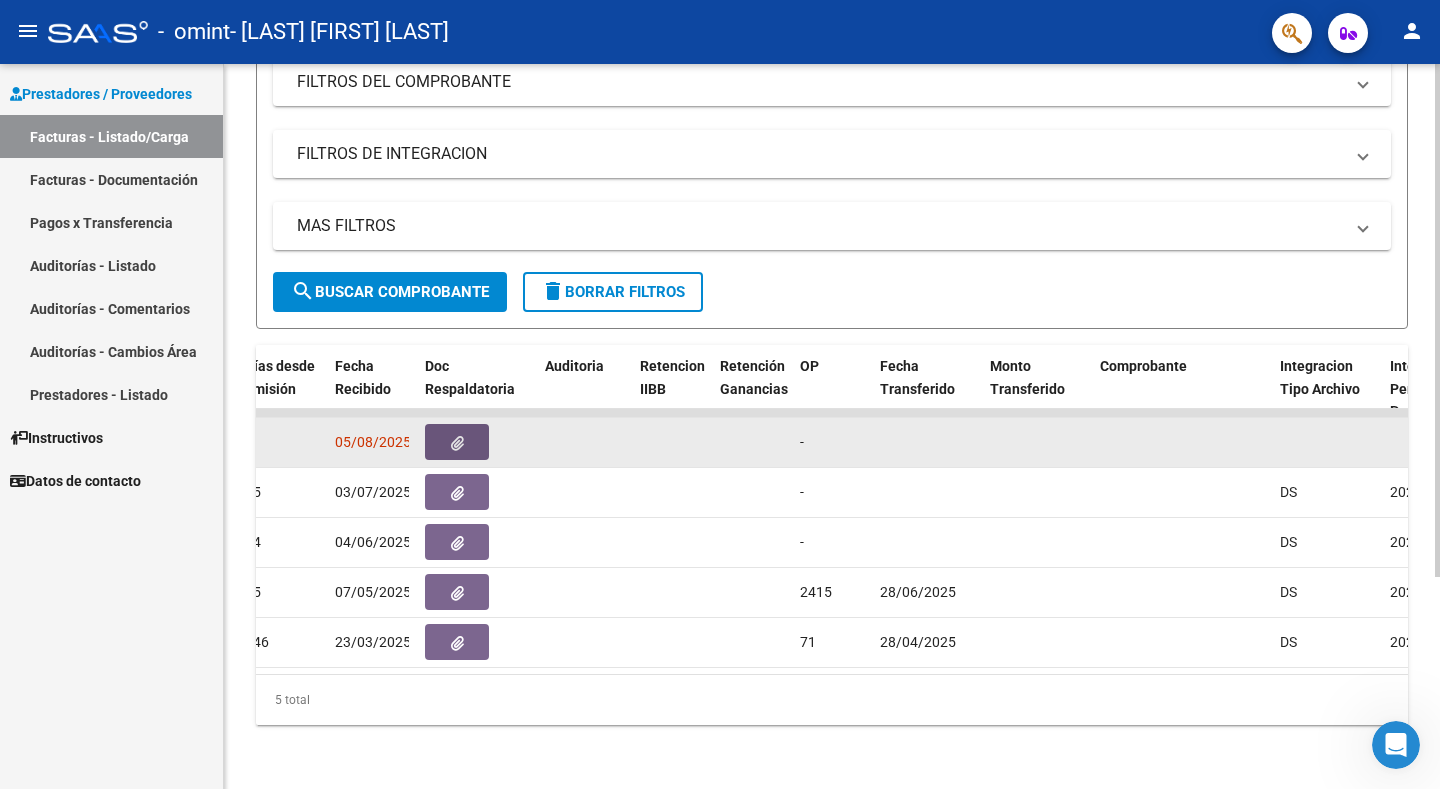 click 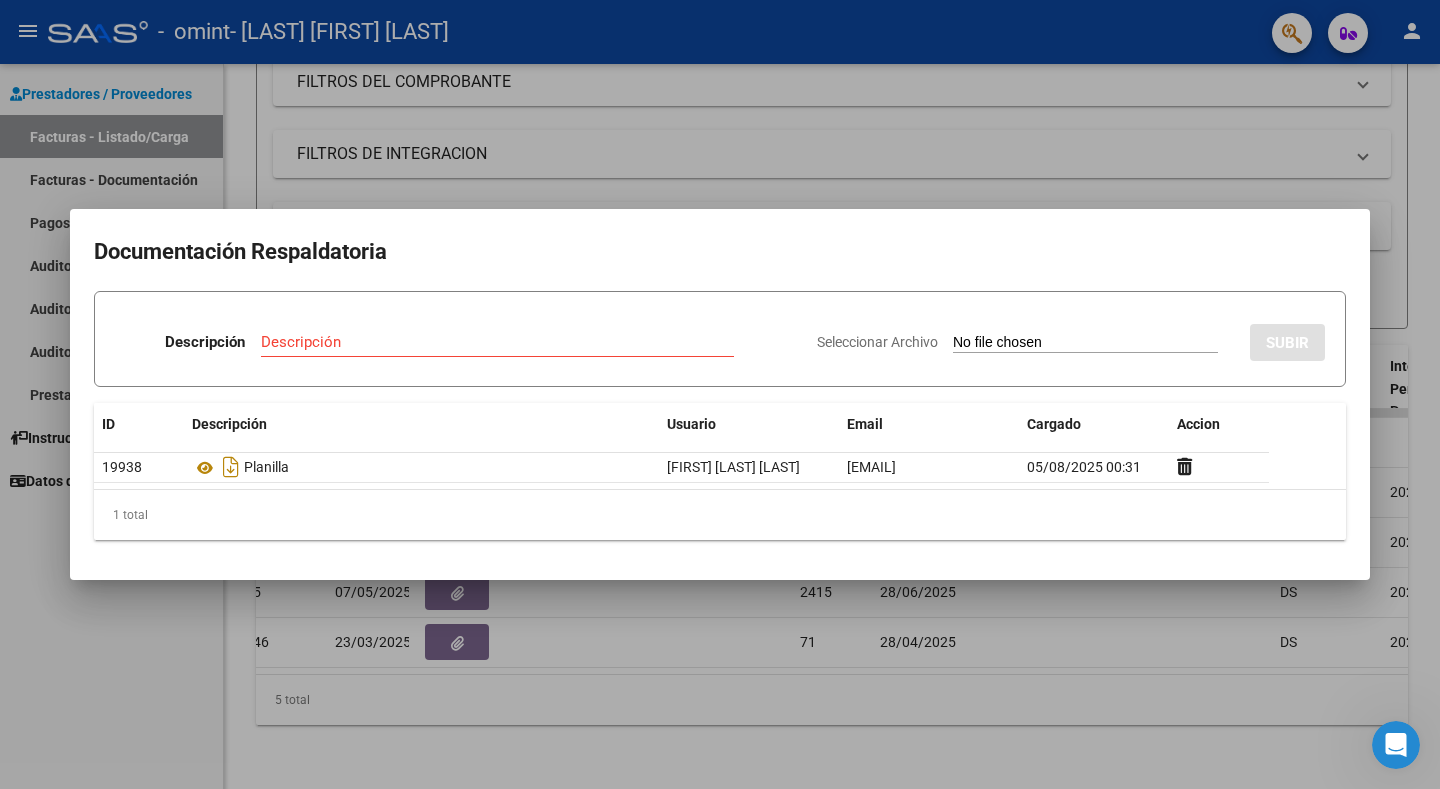 click at bounding box center [720, 394] 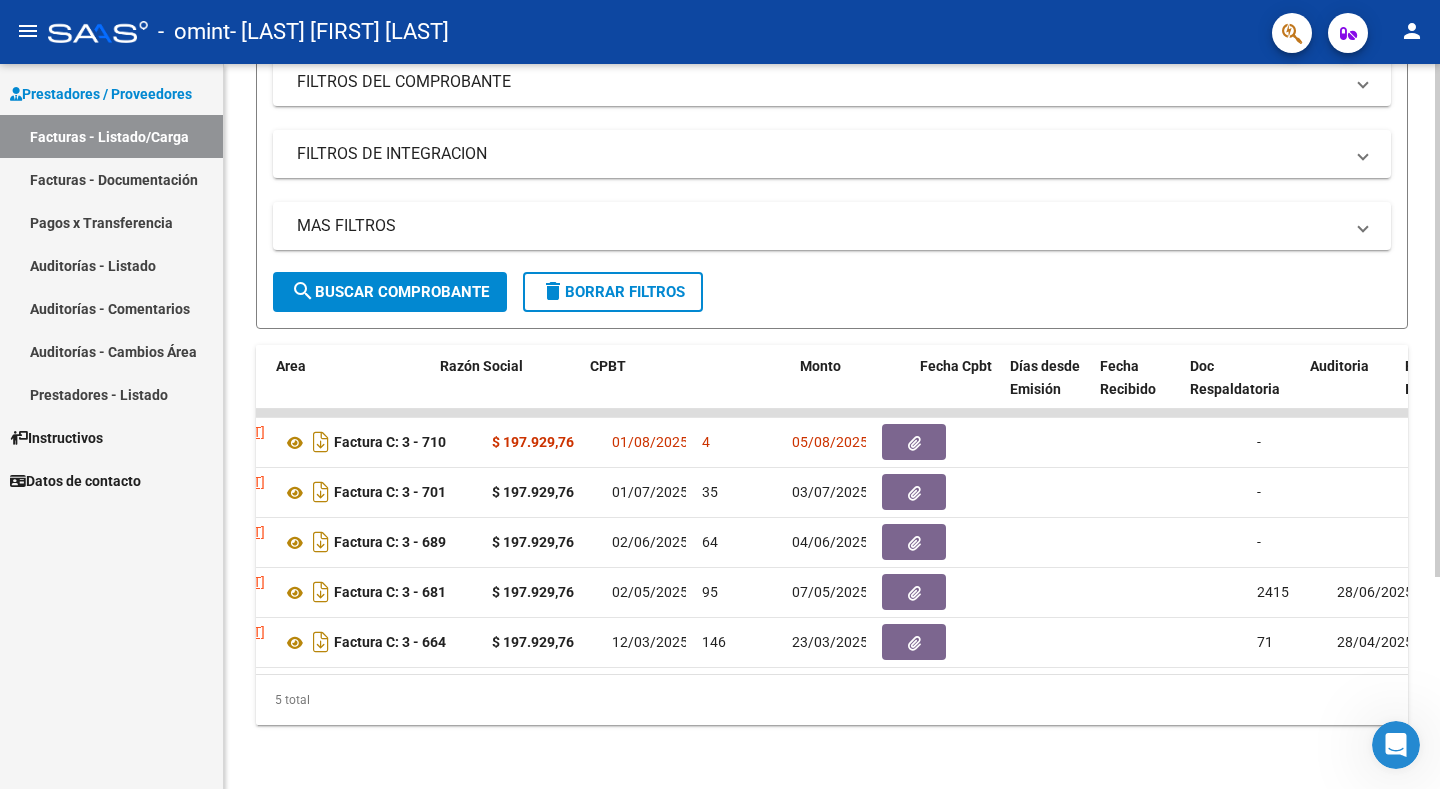 scroll, scrollTop: 0, scrollLeft: 0, axis: both 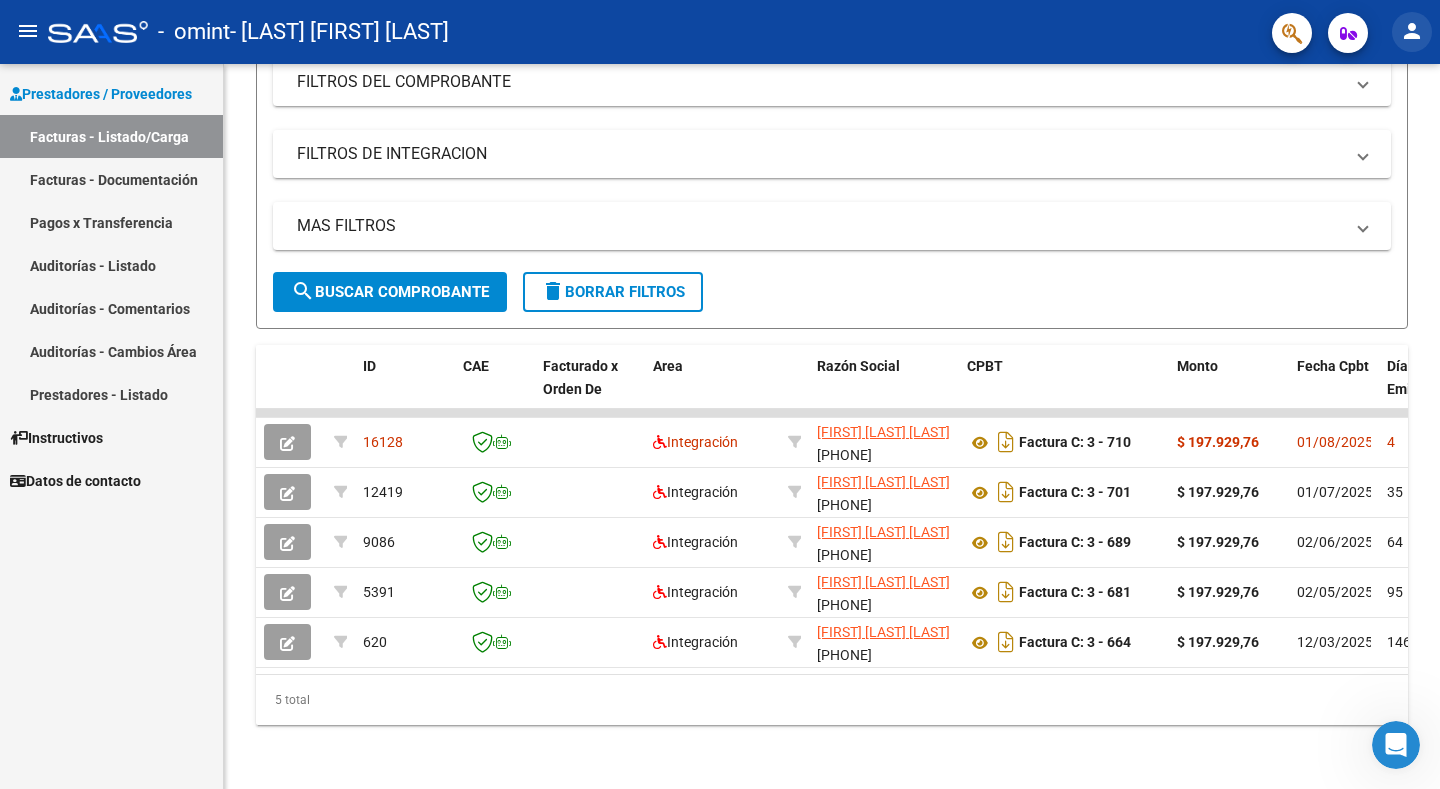 click on "person" 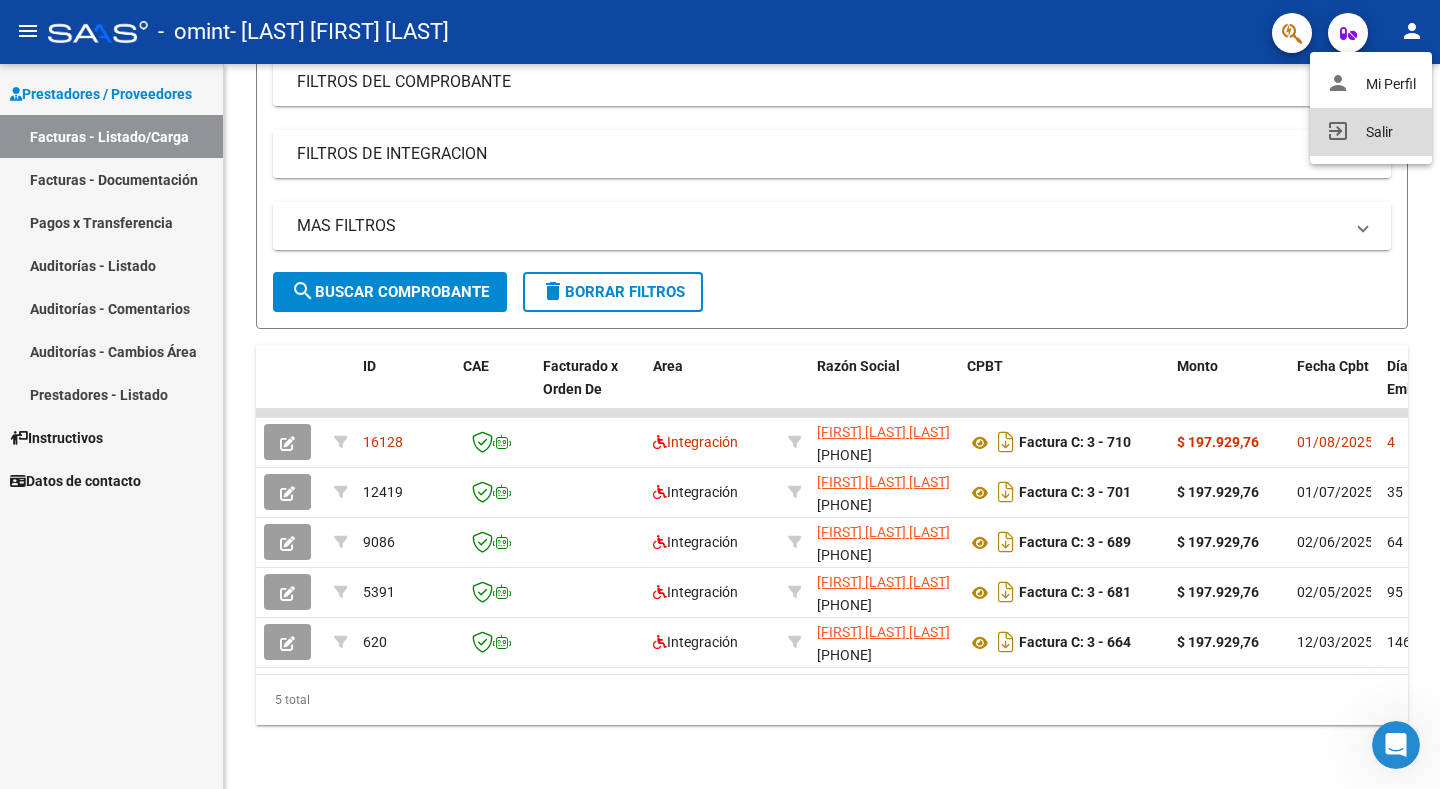 click on "exit_to_app  Salir" at bounding box center (1371, 132) 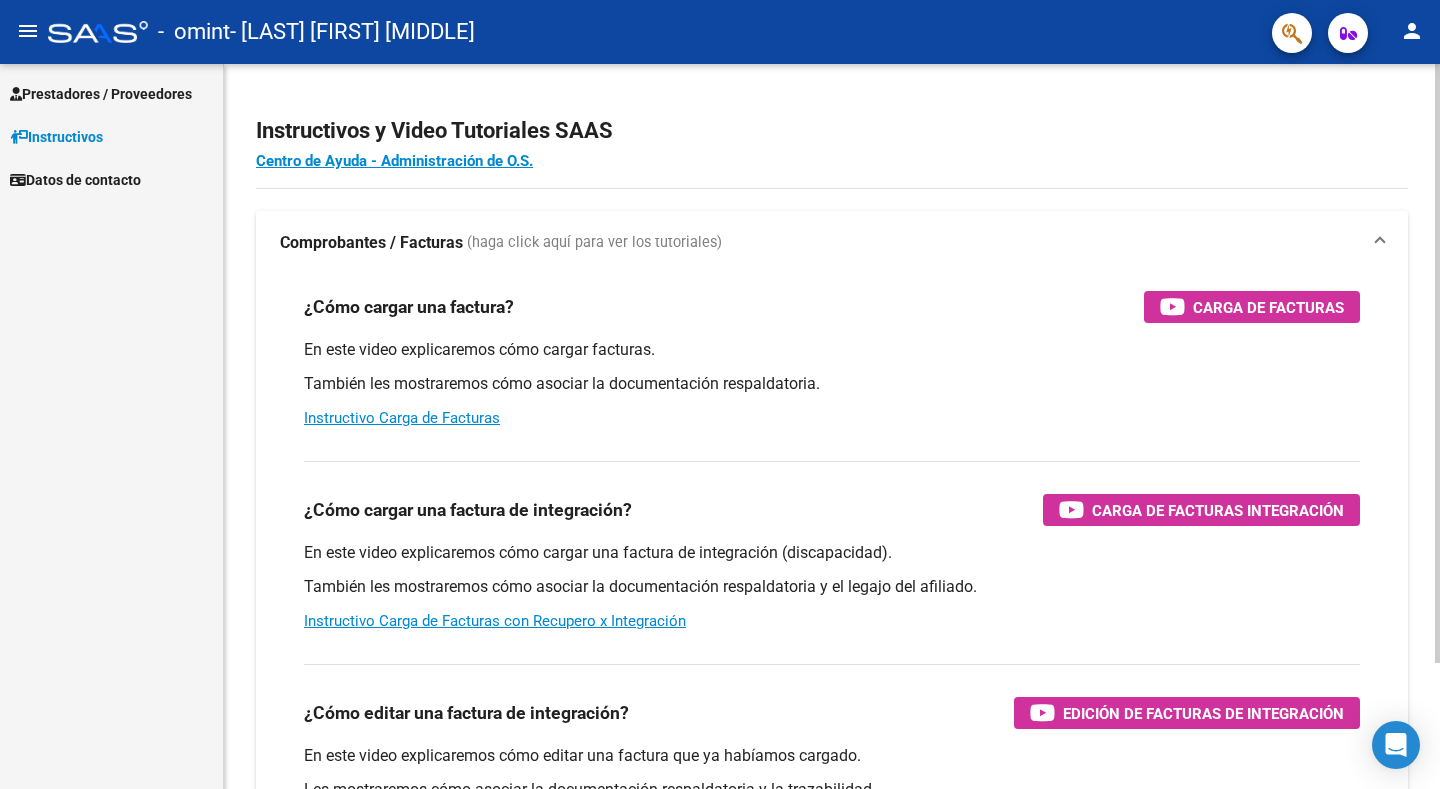 scroll, scrollTop: 0, scrollLeft: 0, axis: both 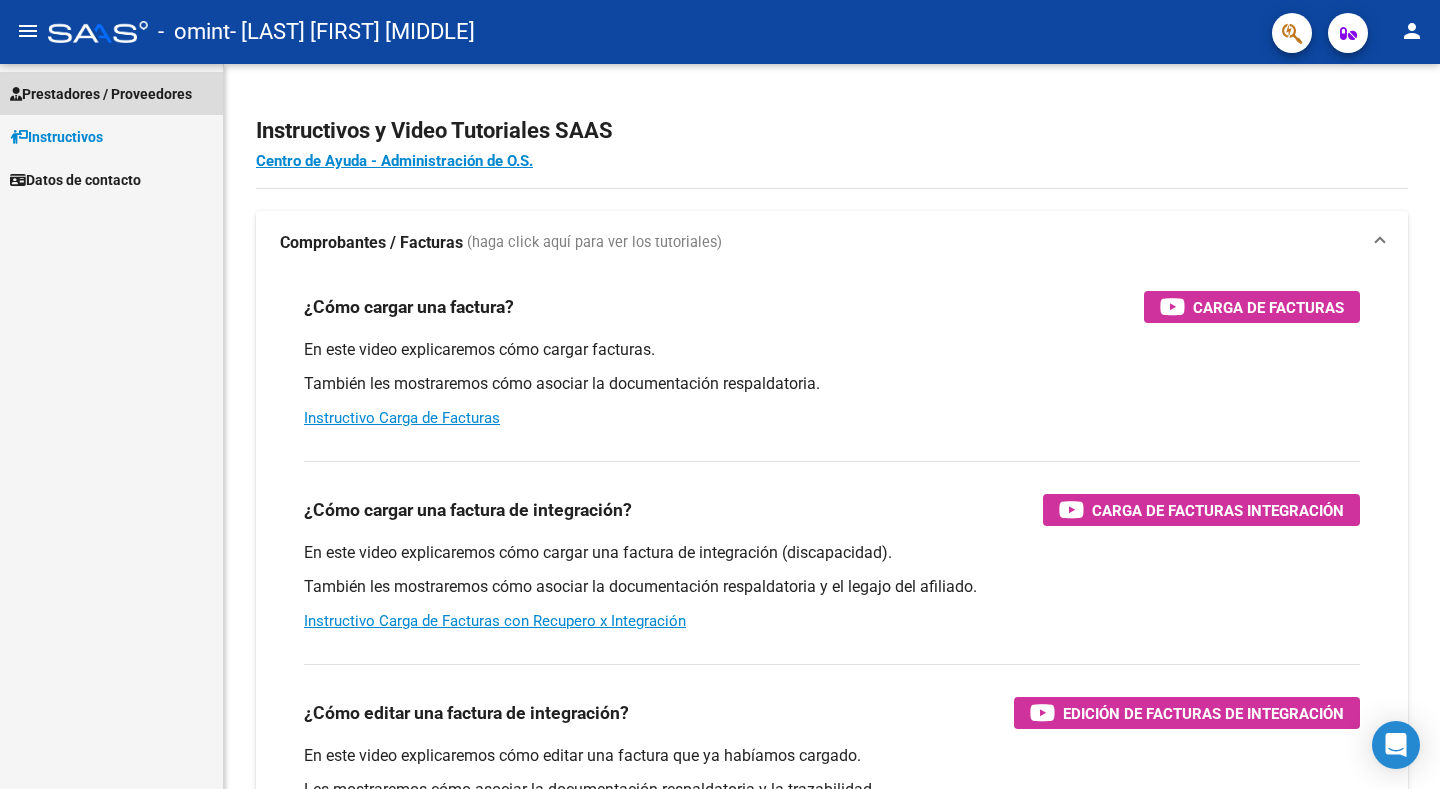 click on "Prestadores / Proveedores" at bounding box center [101, 94] 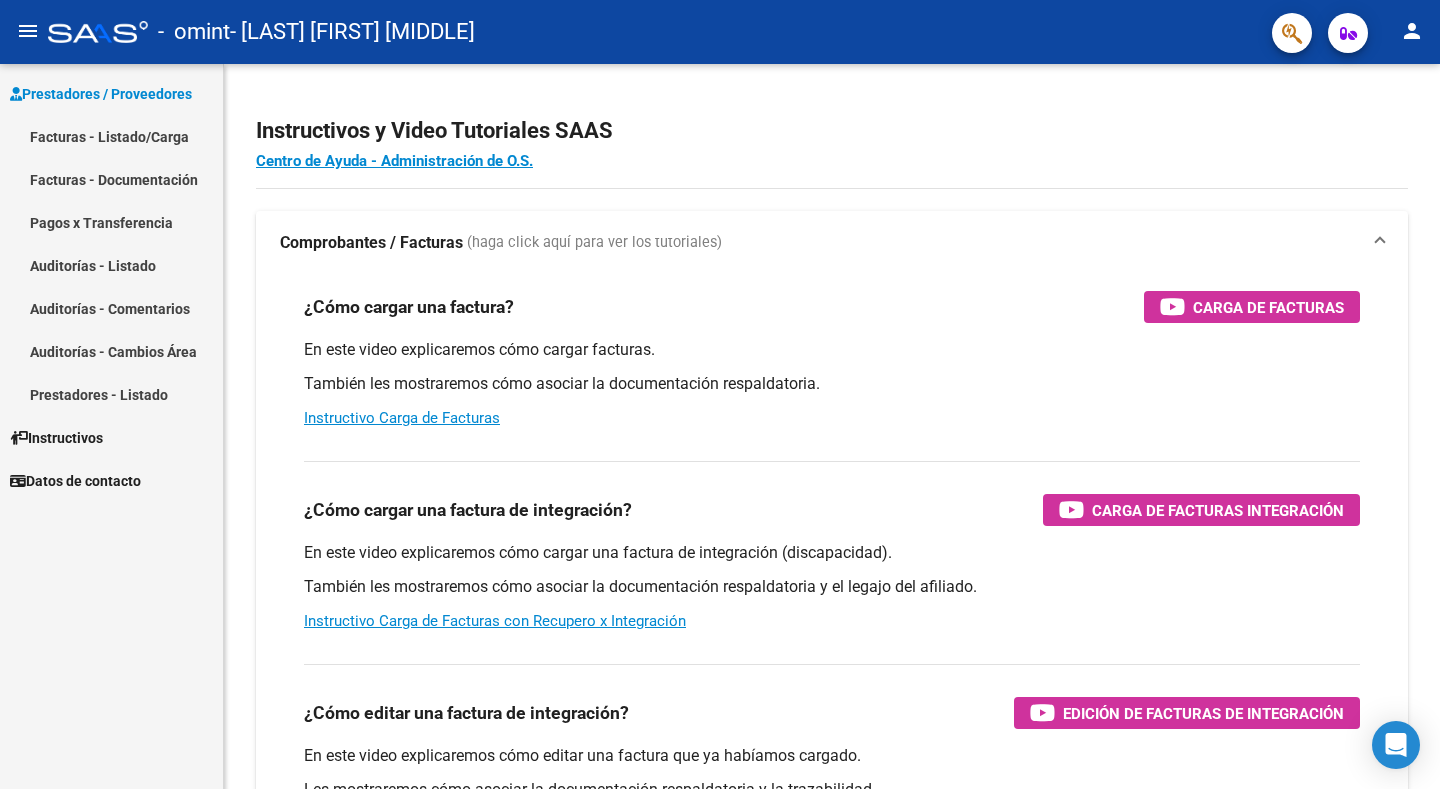 click on "Facturas - Listado/Carga" at bounding box center [111, 136] 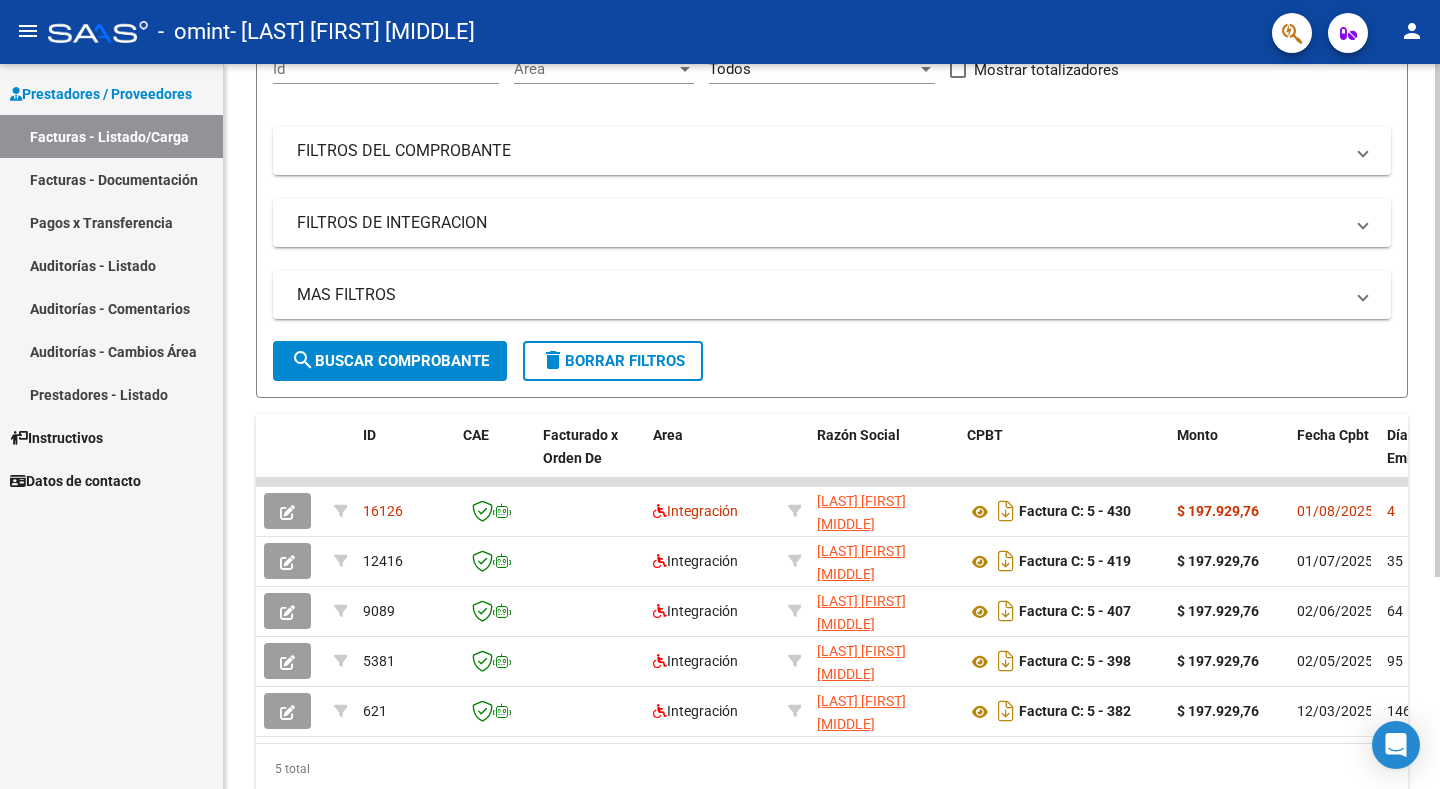 scroll, scrollTop: 222, scrollLeft: 0, axis: vertical 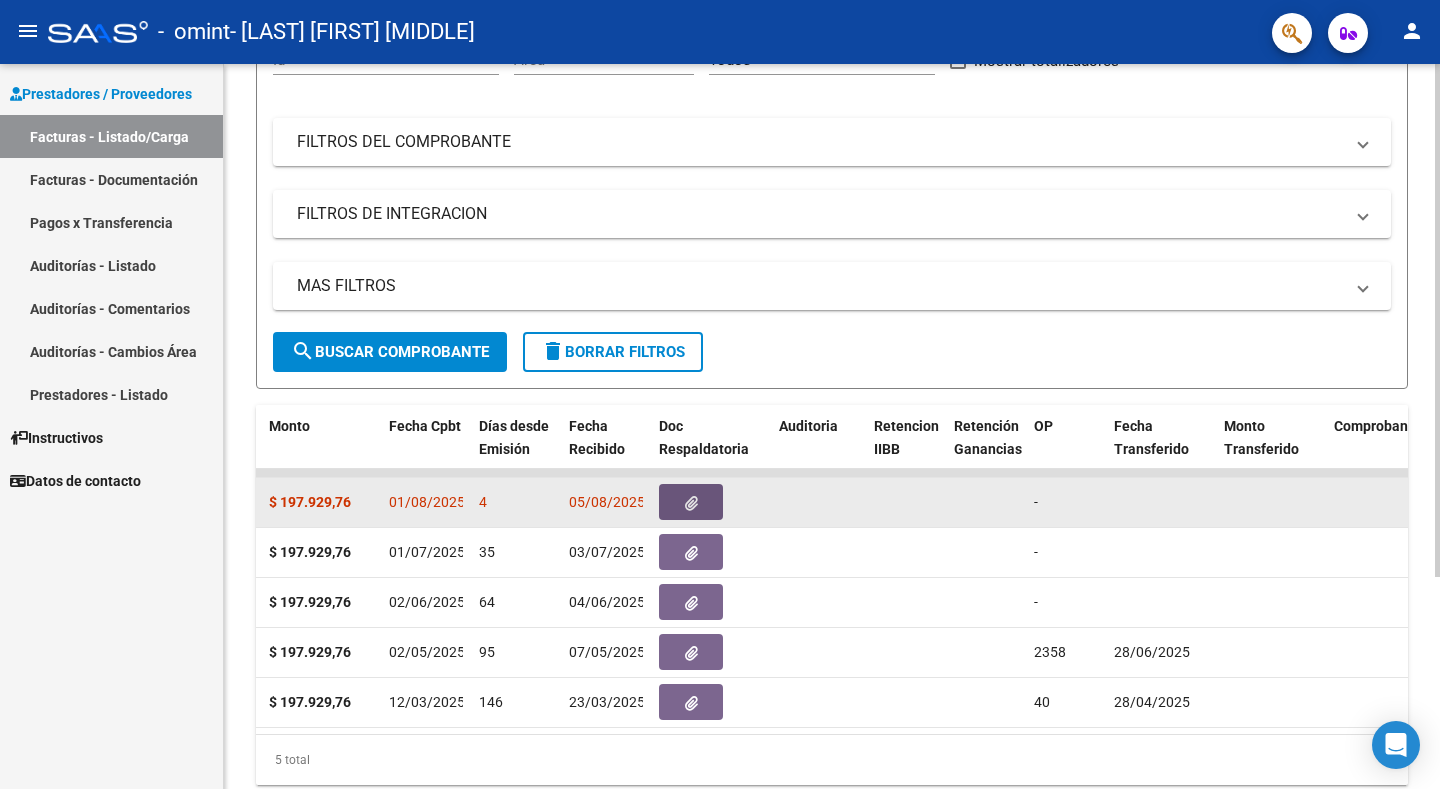 click 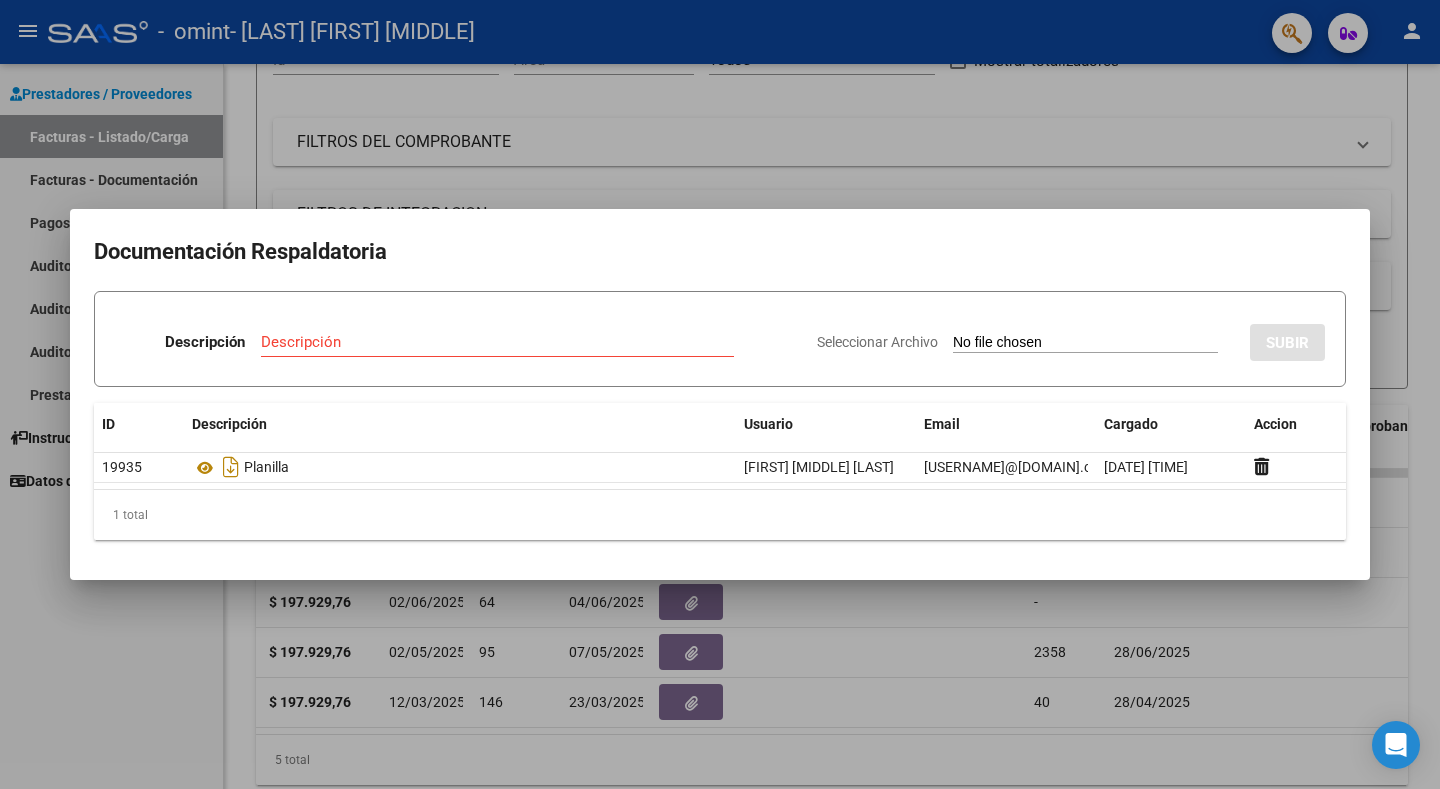 click at bounding box center [720, 394] 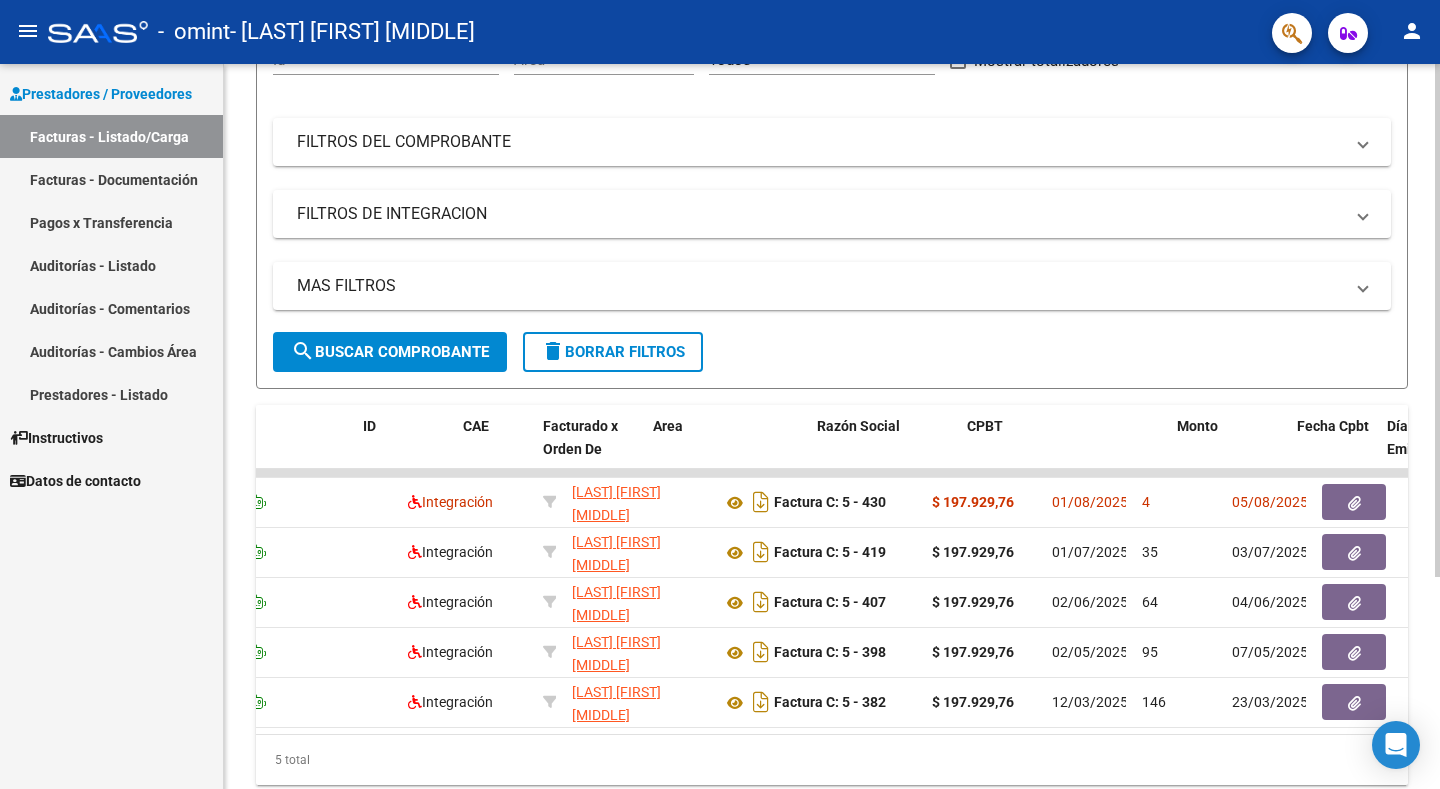 scroll, scrollTop: 0, scrollLeft: 0, axis: both 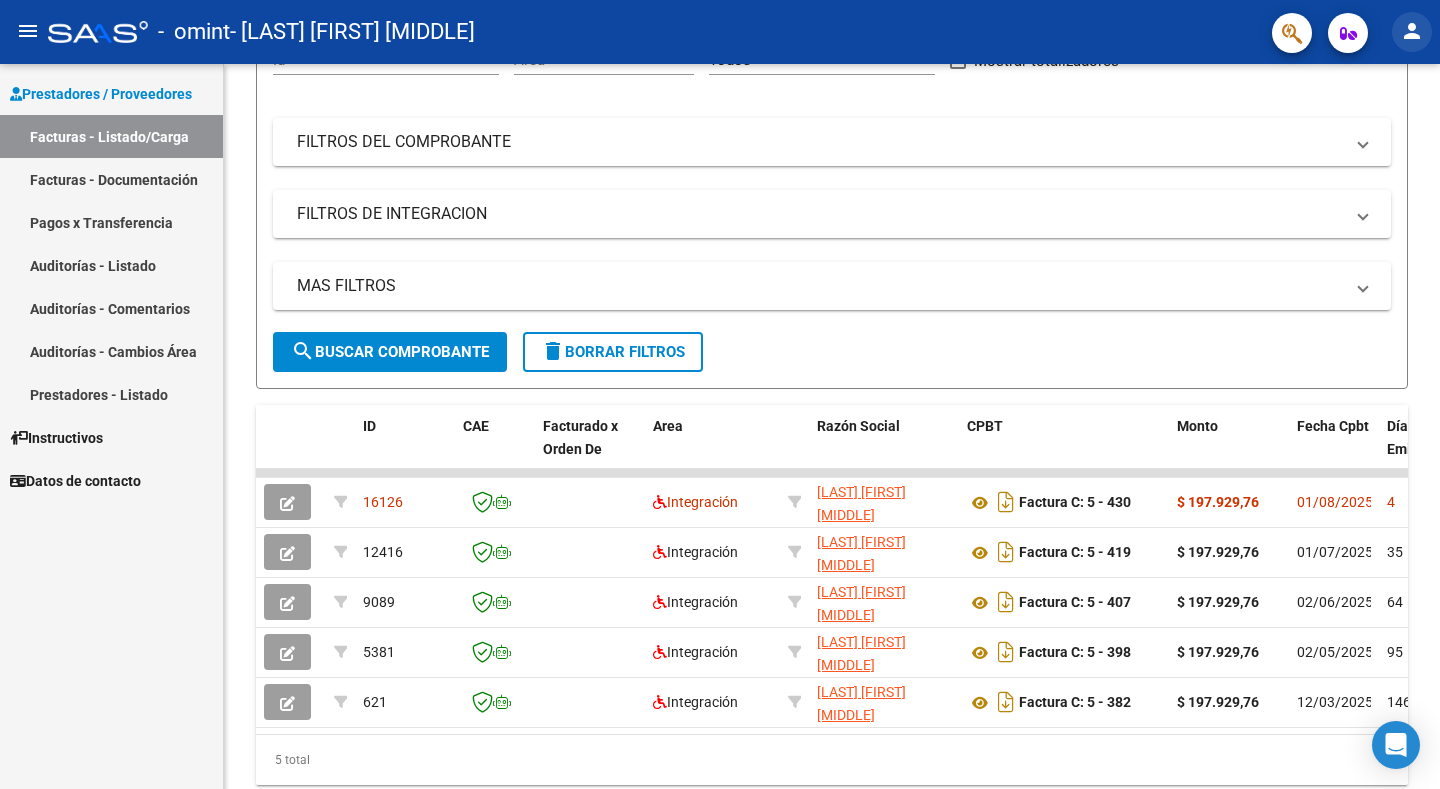click on "person" 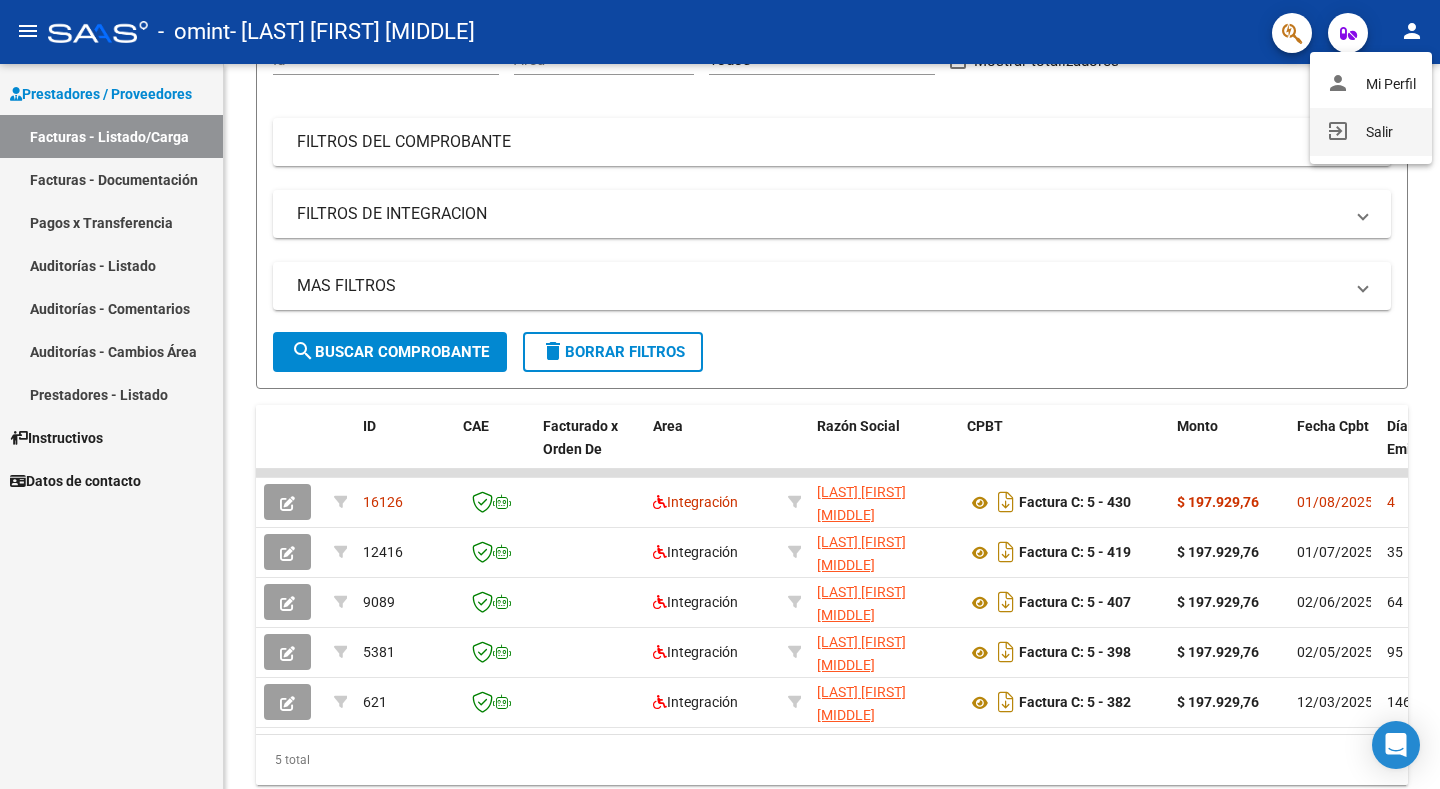 click on "exit_to_app  Salir" at bounding box center (1371, 132) 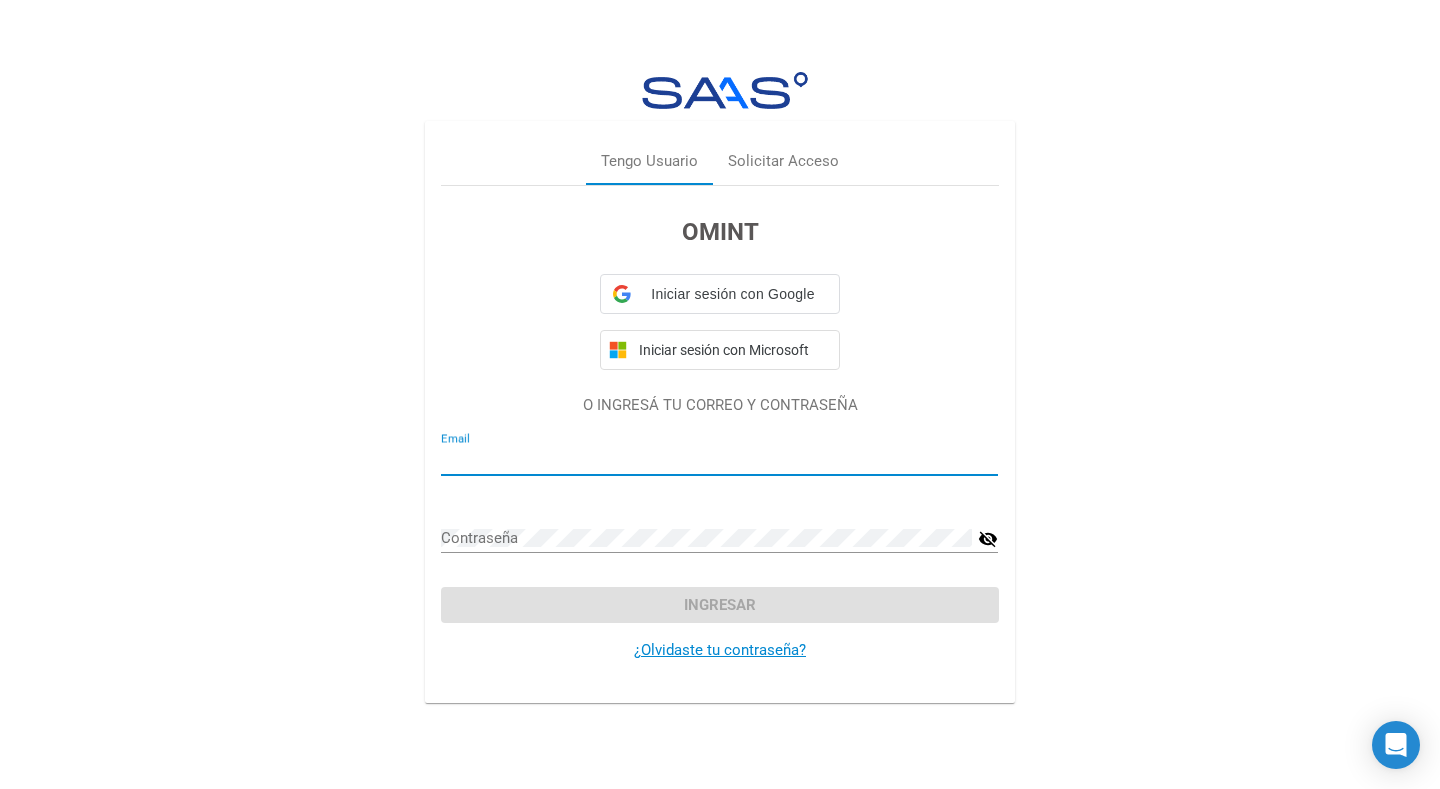 type on "palbre@hotmail.com" 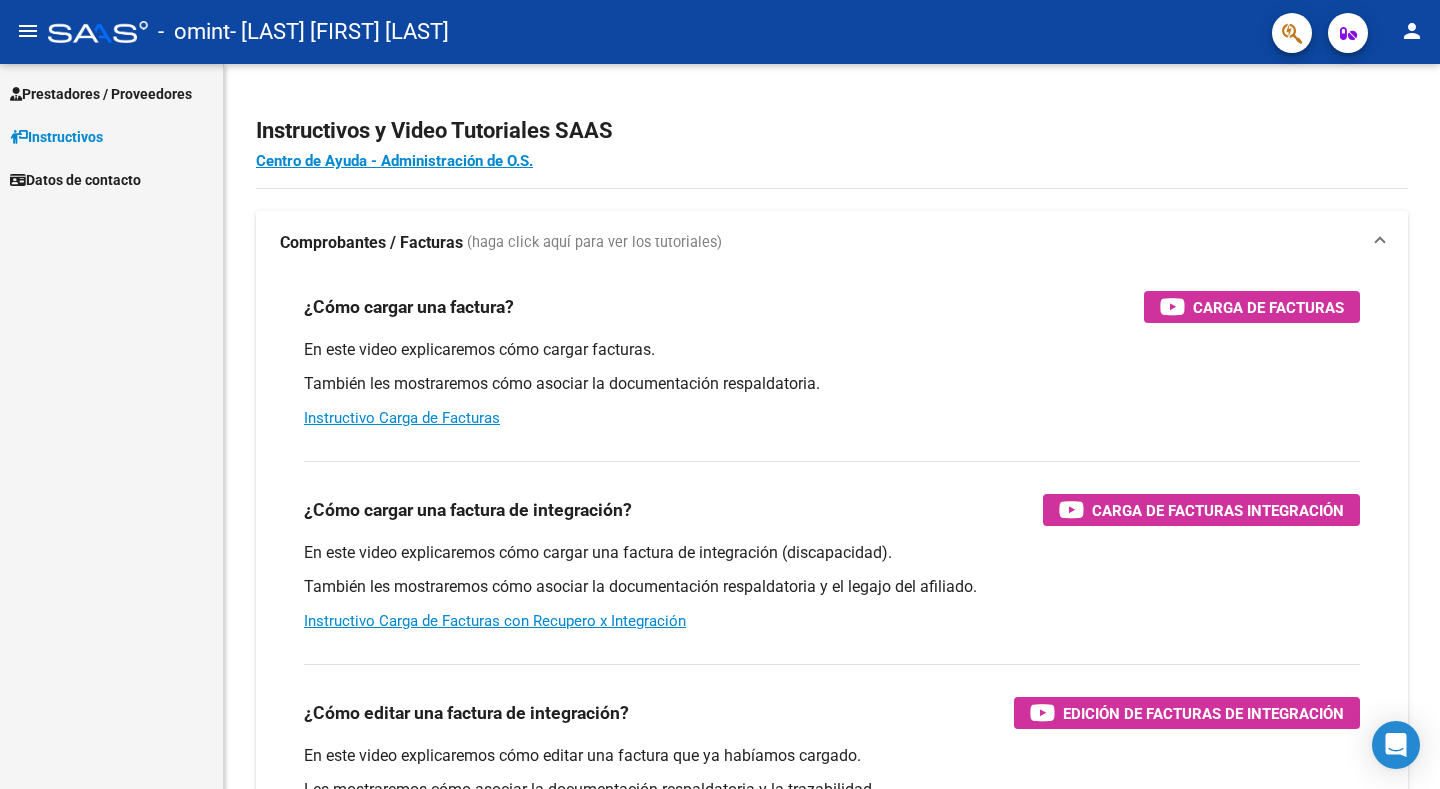 scroll, scrollTop: 0, scrollLeft: 0, axis: both 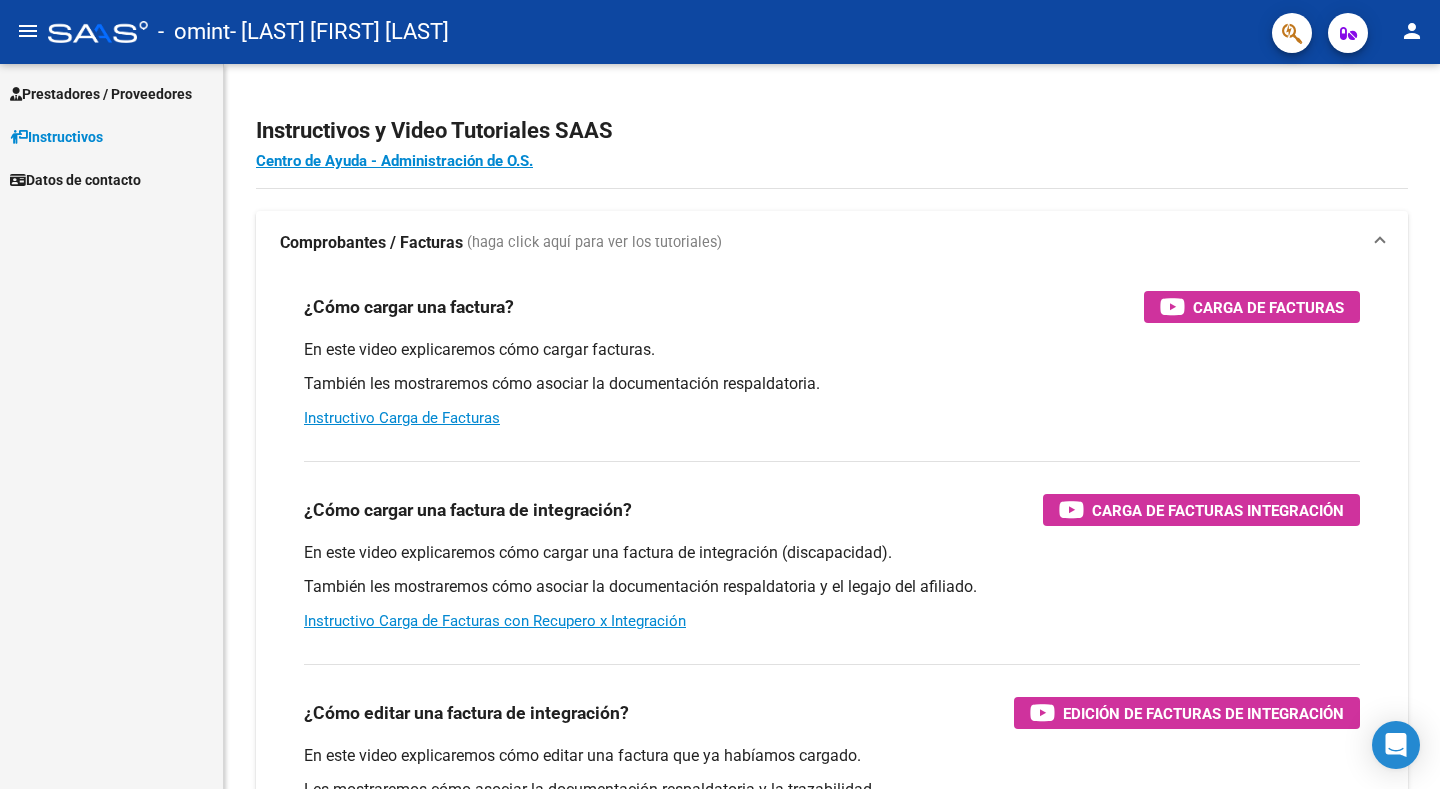 click on "Prestadores / Proveedores" at bounding box center (101, 94) 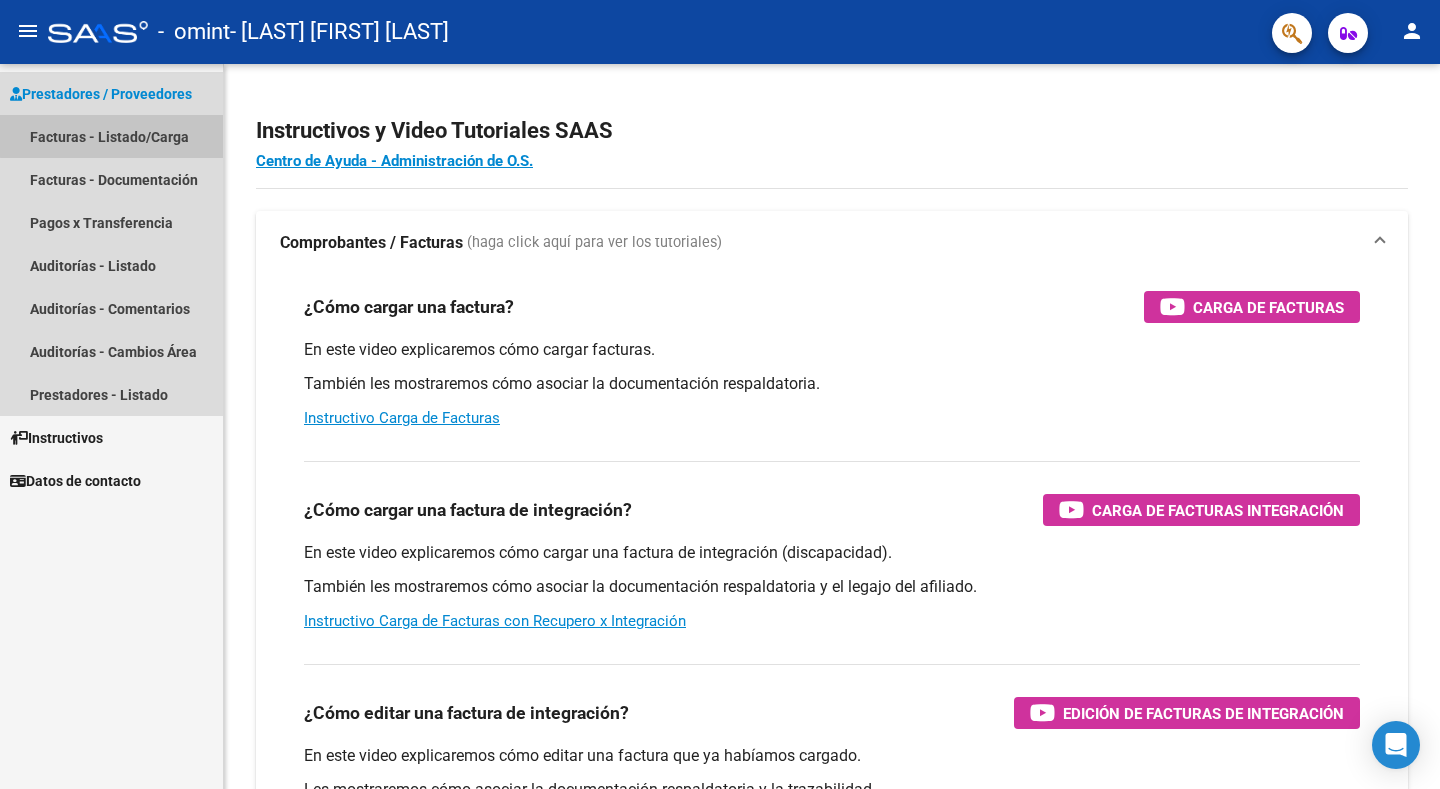 click on "Facturas - Listado/Carga" at bounding box center (111, 136) 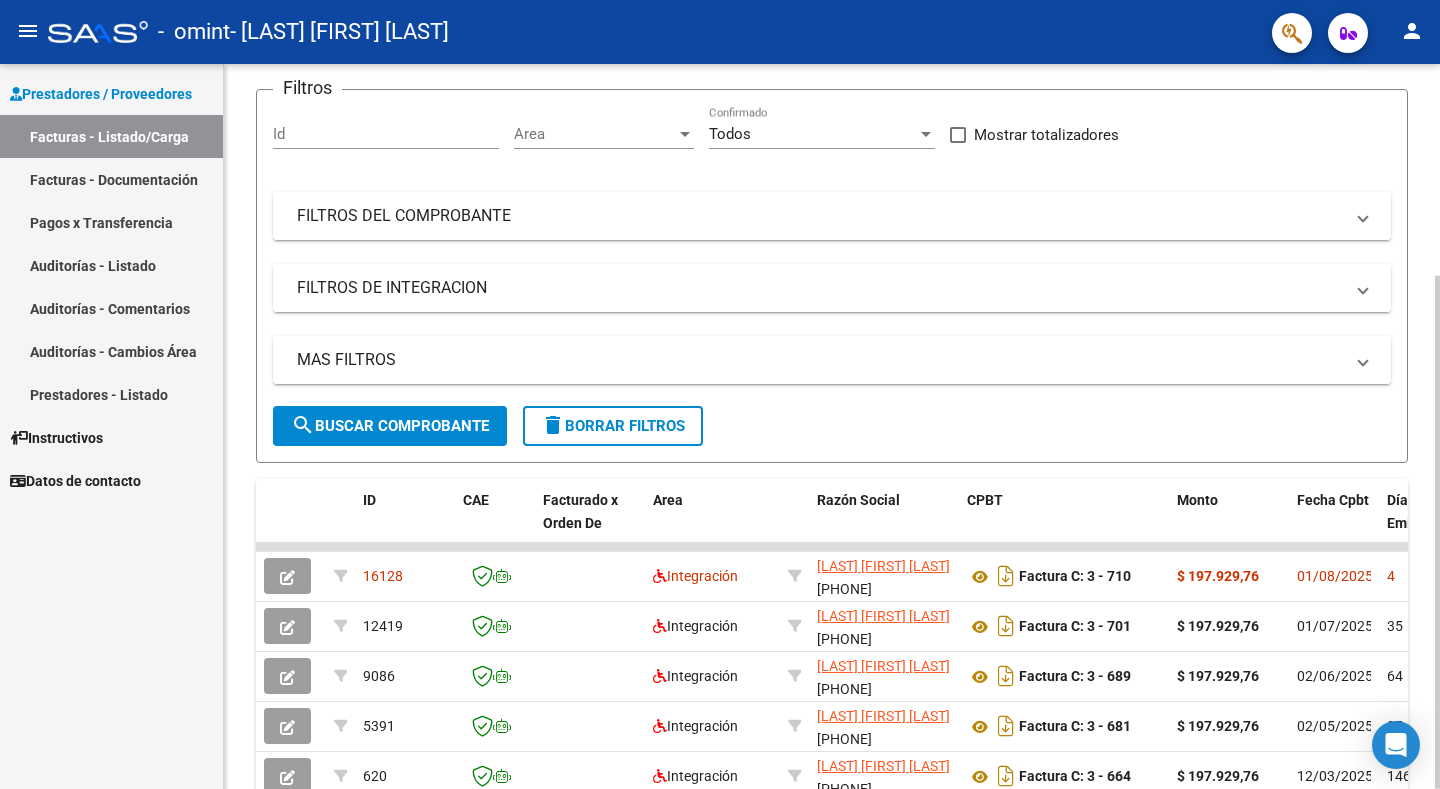 scroll, scrollTop: 99, scrollLeft: 0, axis: vertical 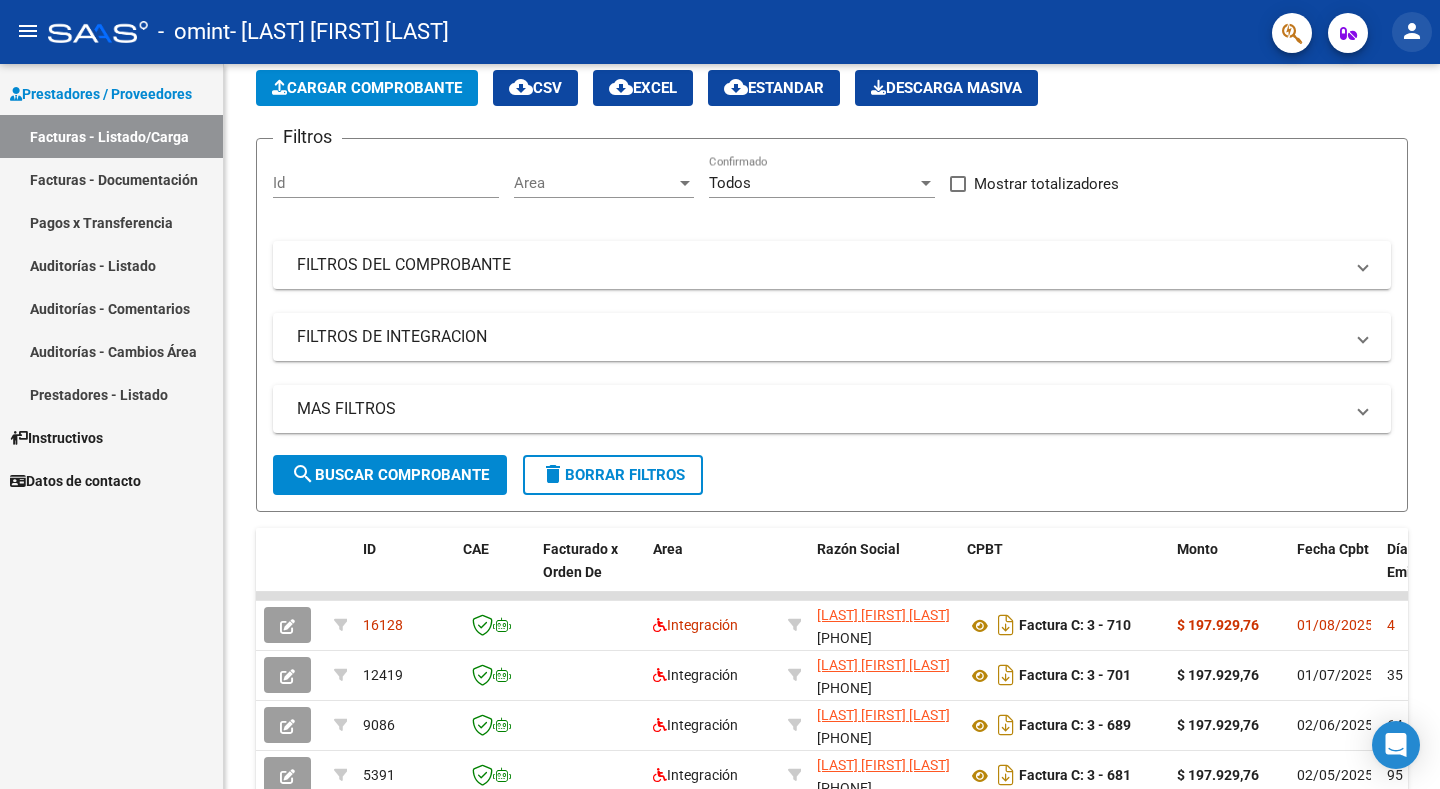 click on "person" 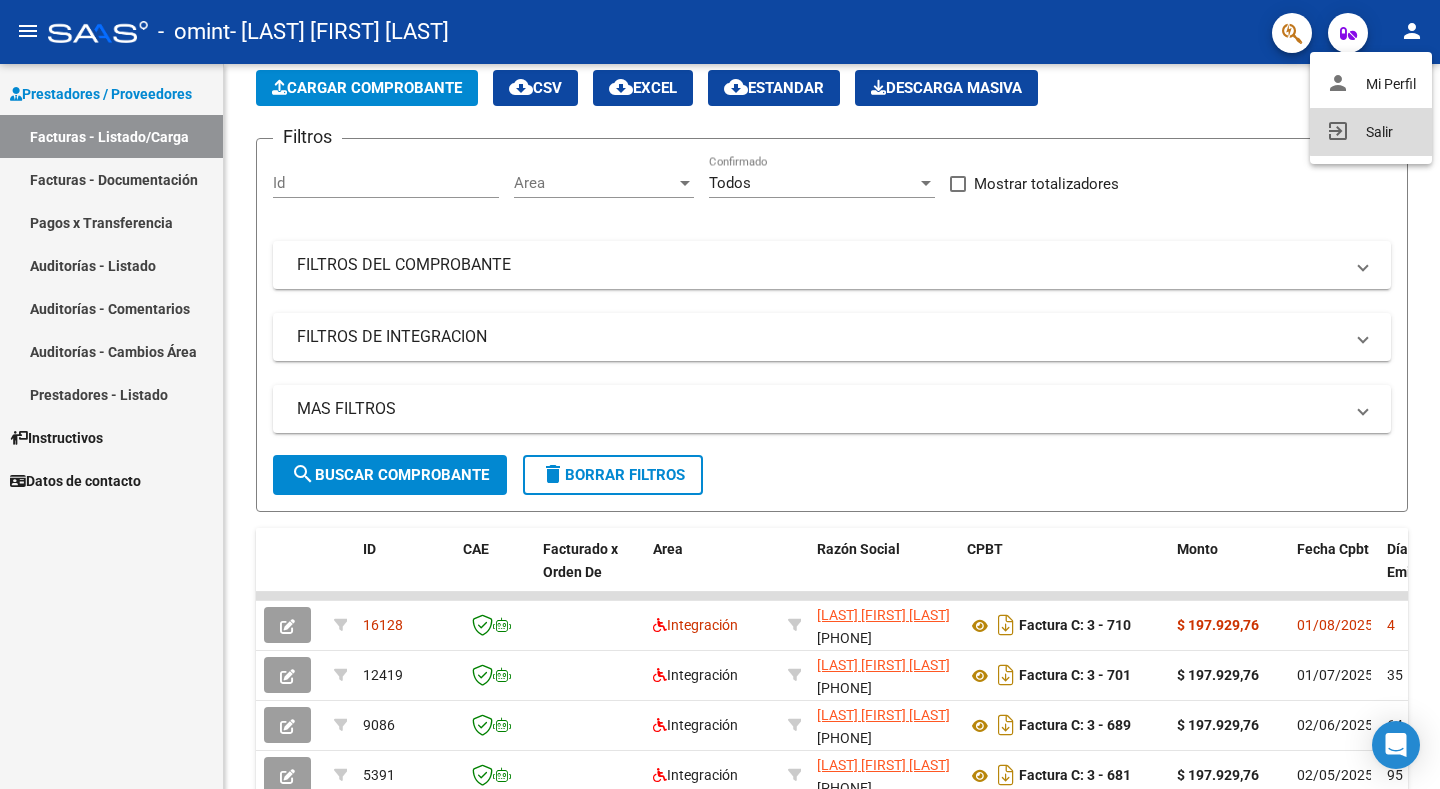 click on "exit_to_app  Salir" at bounding box center (1371, 132) 